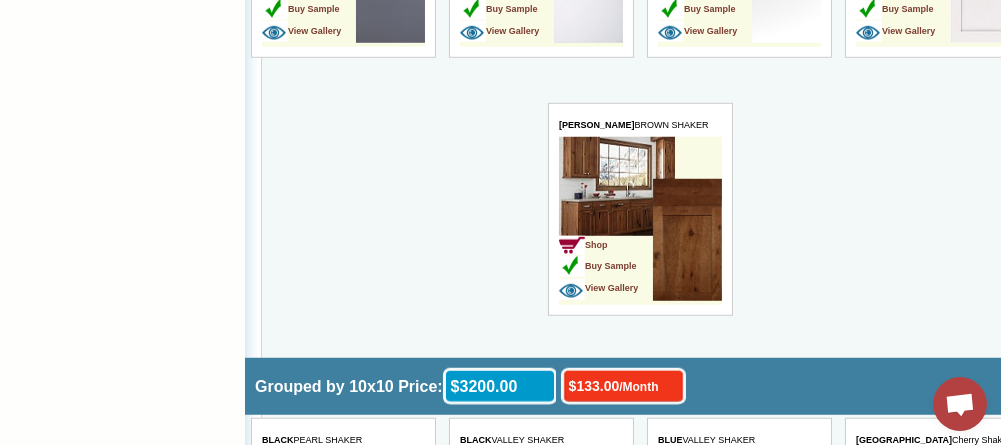 scroll, scrollTop: 3200, scrollLeft: 0, axis: vertical 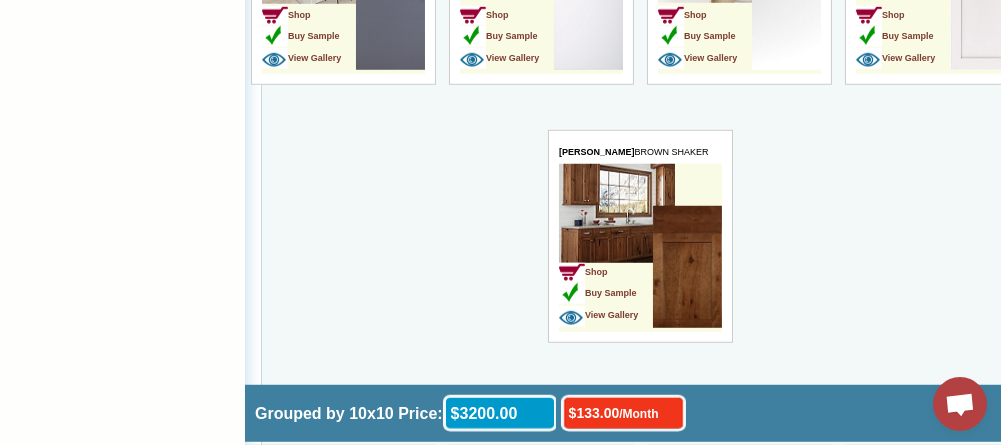 click at bounding box center (686, 268) 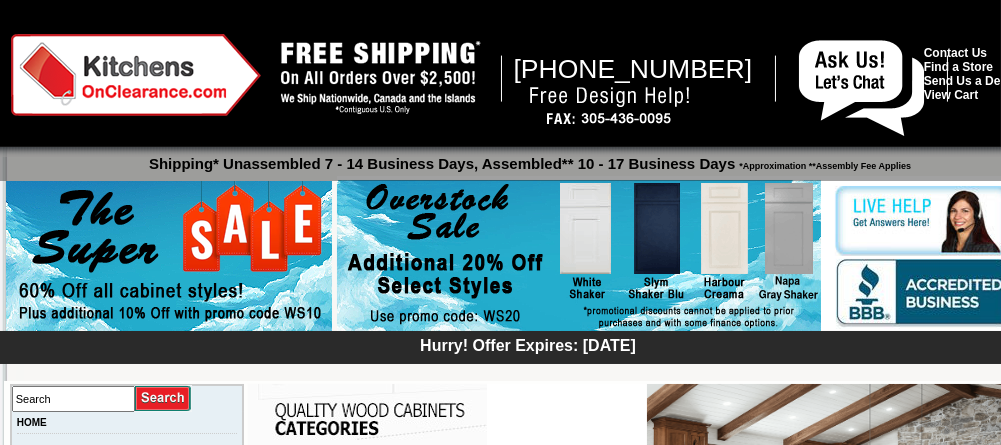scroll, scrollTop: 200, scrollLeft: 0, axis: vertical 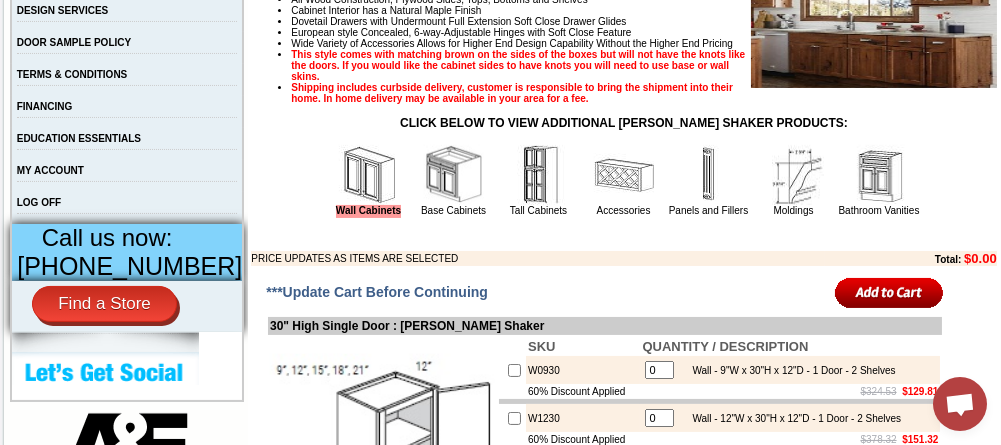 click at bounding box center (709, 175) 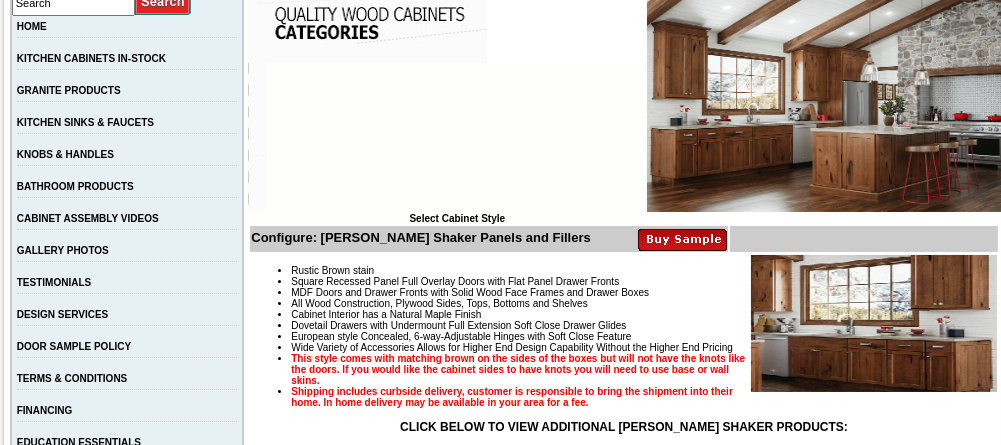 scroll, scrollTop: 400, scrollLeft: 0, axis: vertical 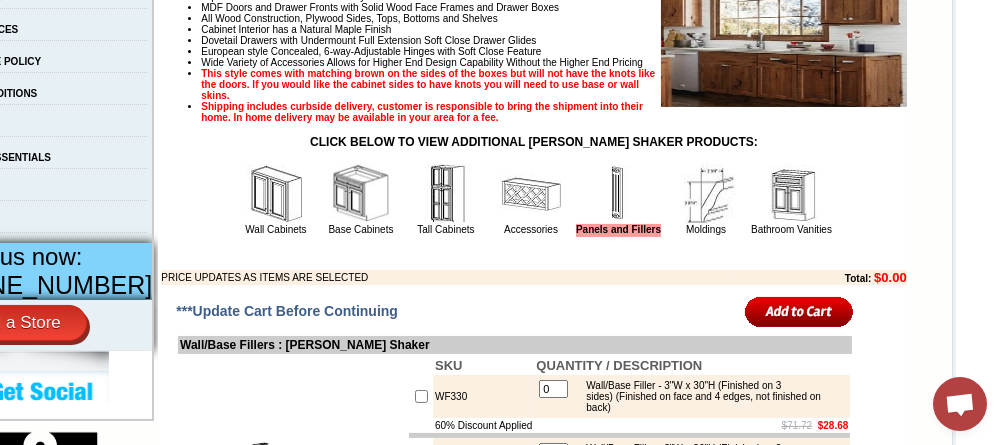 click at bounding box center (706, 194) 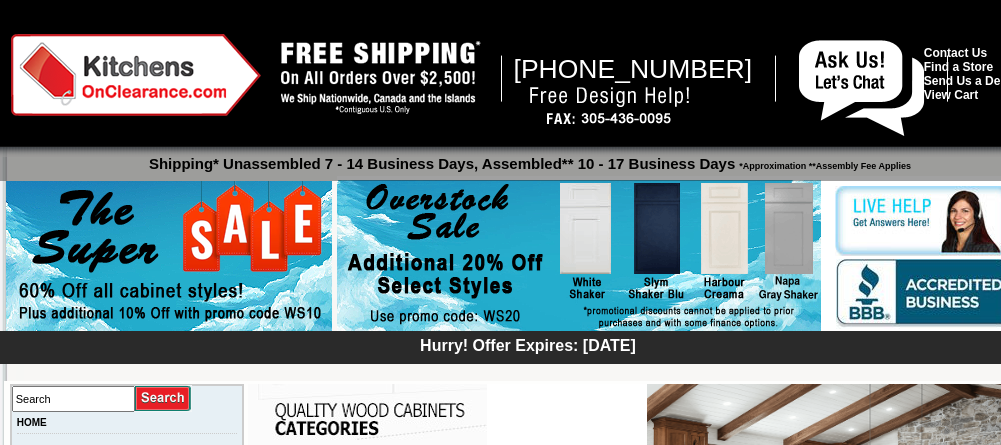 scroll, scrollTop: 602, scrollLeft: 0, axis: vertical 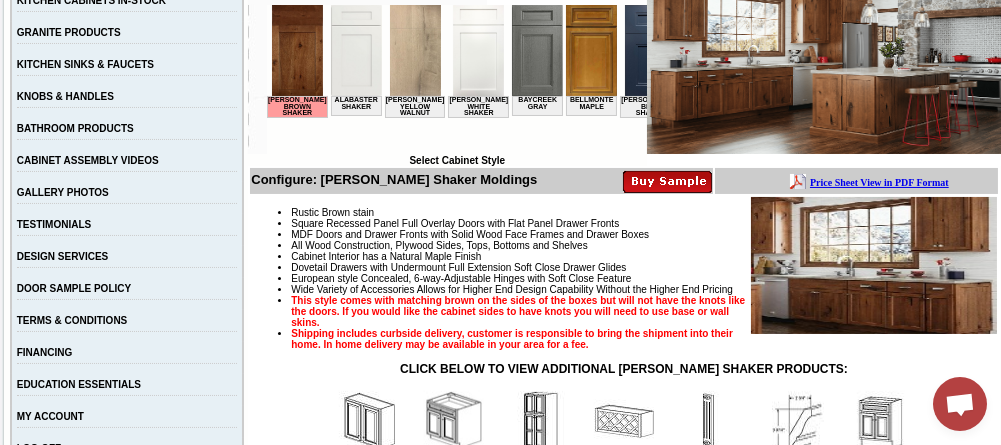 click at bounding box center (297, 50) 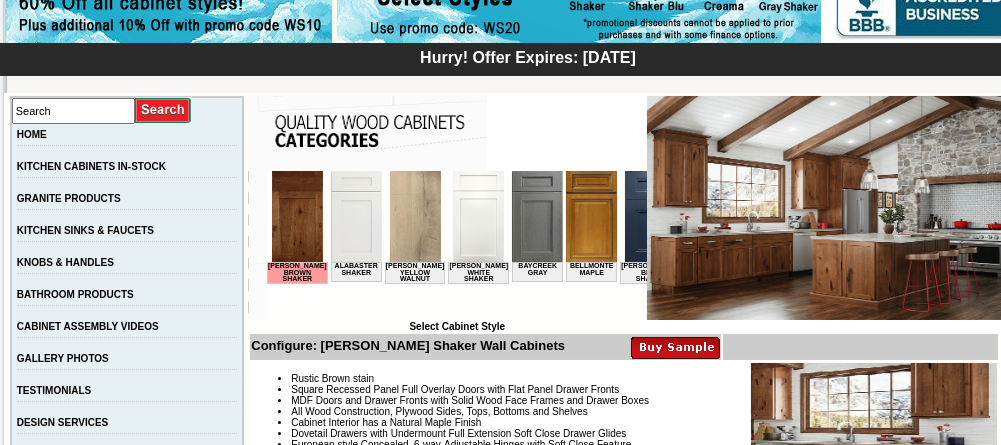 scroll, scrollTop: 0, scrollLeft: 0, axis: both 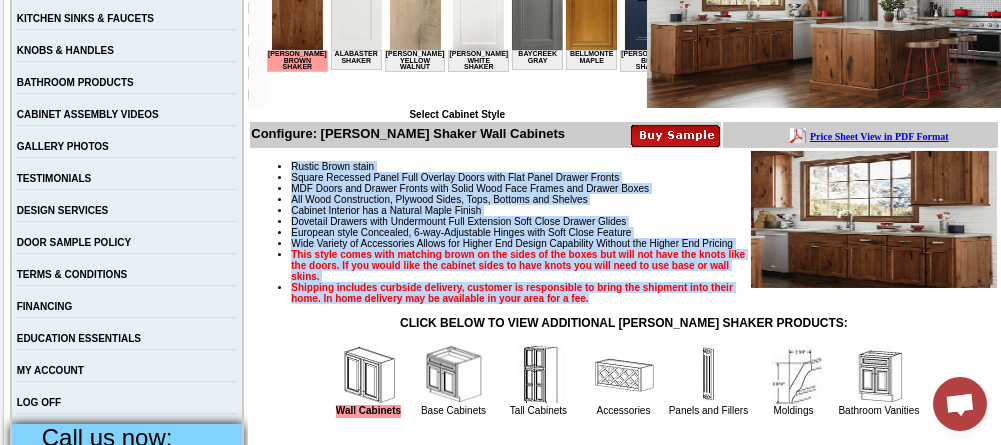 drag, startPoint x: 270, startPoint y: 167, endPoint x: 534, endPoint y: 325, distance: 307.66864 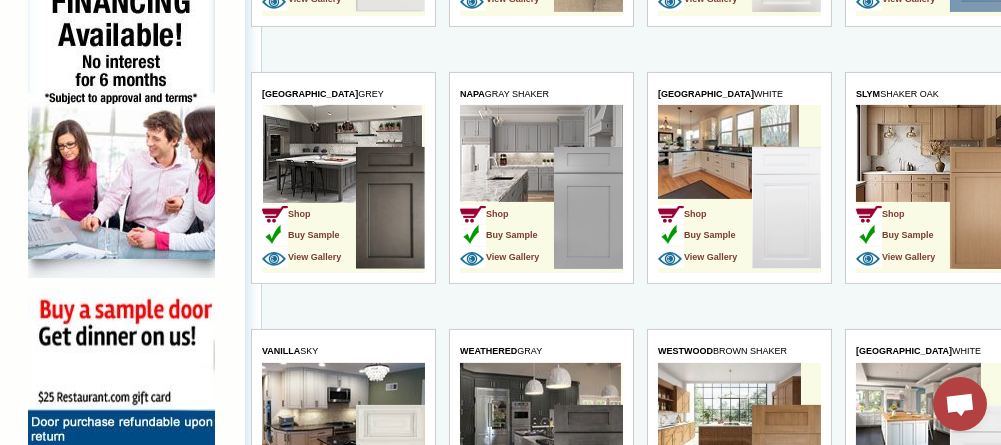 scroll, scrollTop: 1500, scrollLeft: 0, axis: vertical 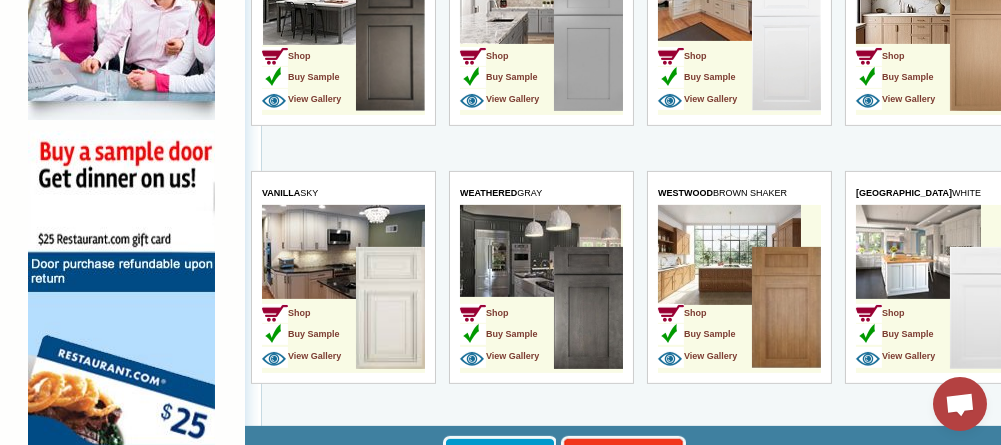 click at bounding box center [785, 309] 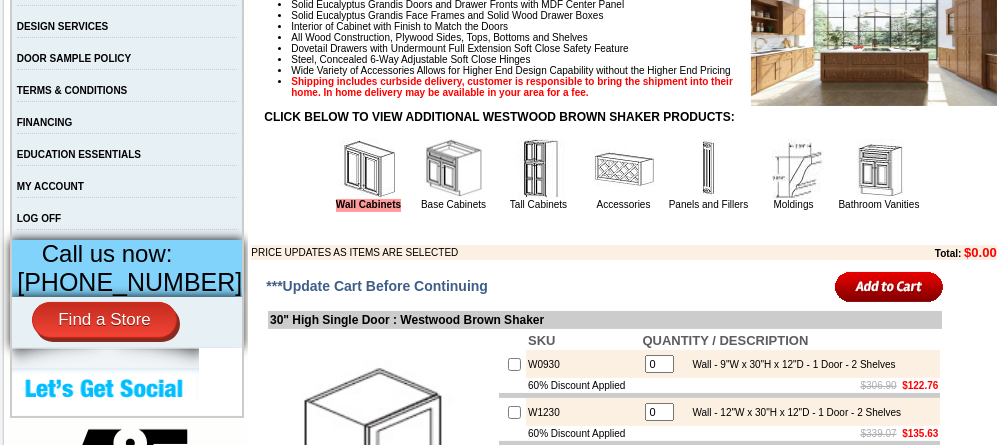 scroll, scrollTop: 800, scrollLeft: 0, axis: vertical 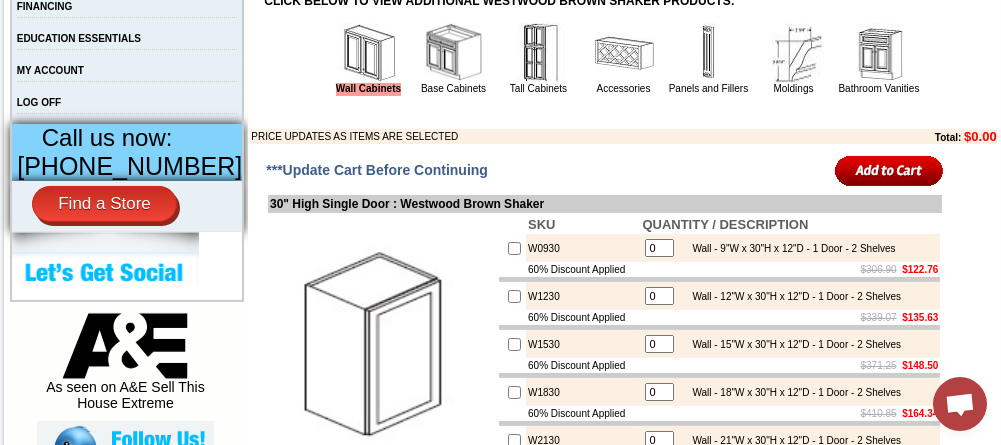click at bounding box center [709, 53] 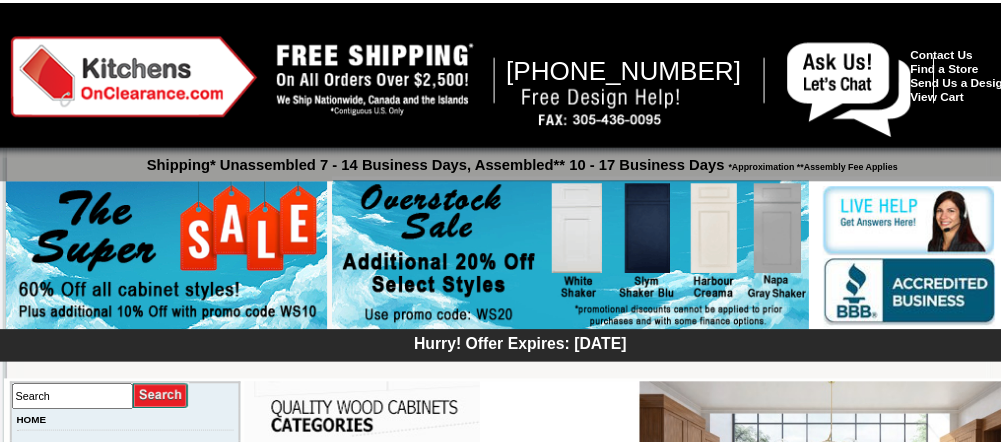 scroll, scrollTop: 0, scrollLeft: 0, axis: both 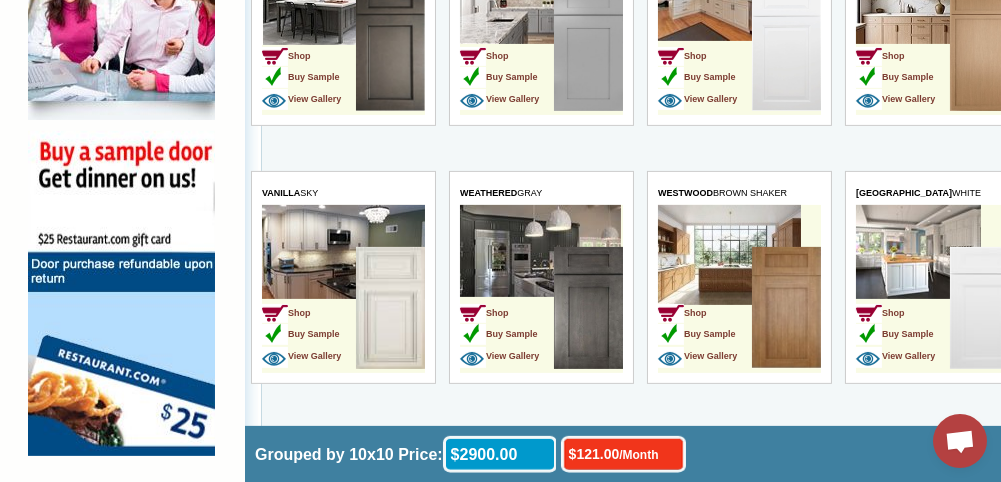 click at bounding box center [785, 309] 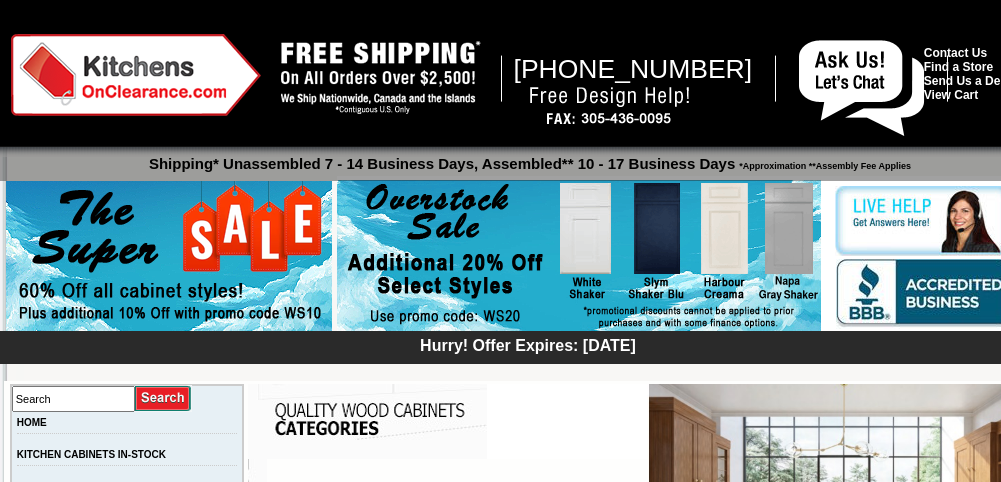 scroll, scrollTop: 0, scrollLeft: 0, axis: both 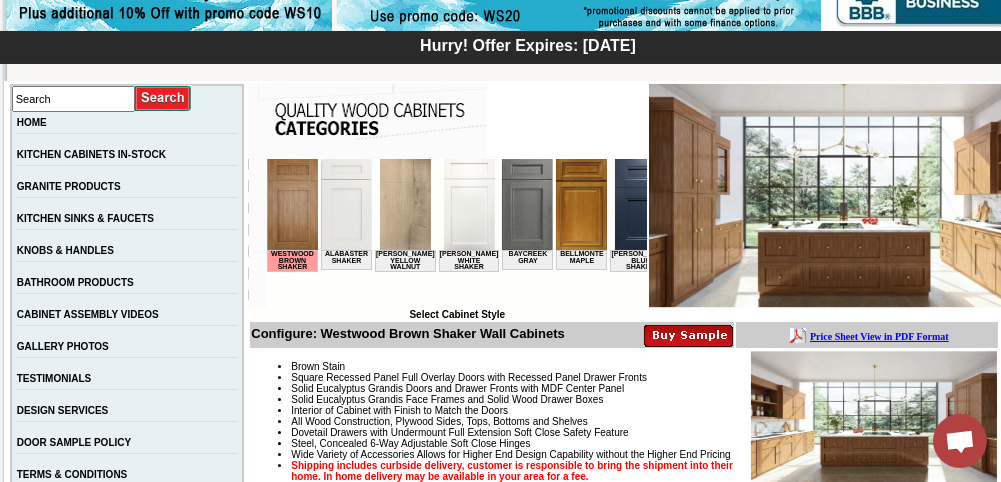 drag, startPoint x: 310, startPoint y: 330, endPoint x: 493, endPoint y: 341, distance: 183.3303 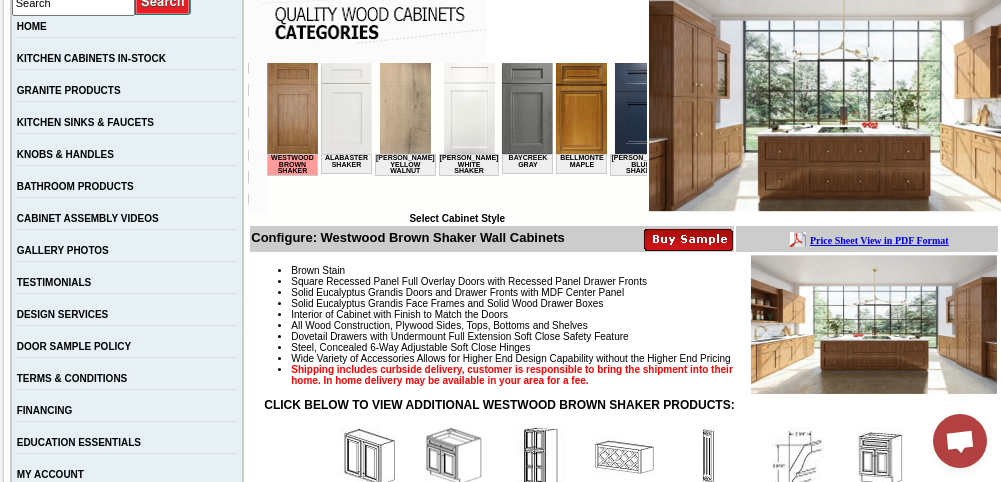 scroll, scrollTop: 400, scrollLeft: 0, axis: vertical 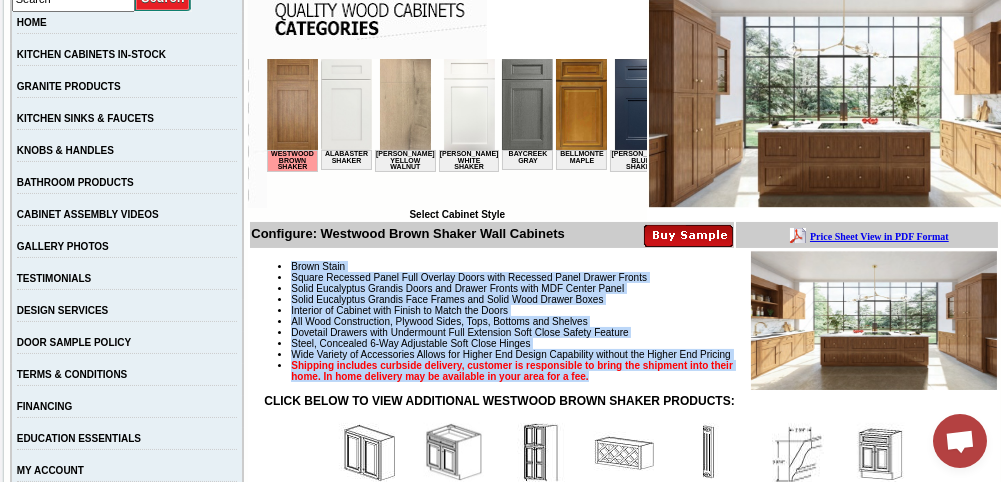 drag, startPoint x: 270, startPoint y: 266, endPoint x: 690, endPoint y: 403, distance: 441.77936 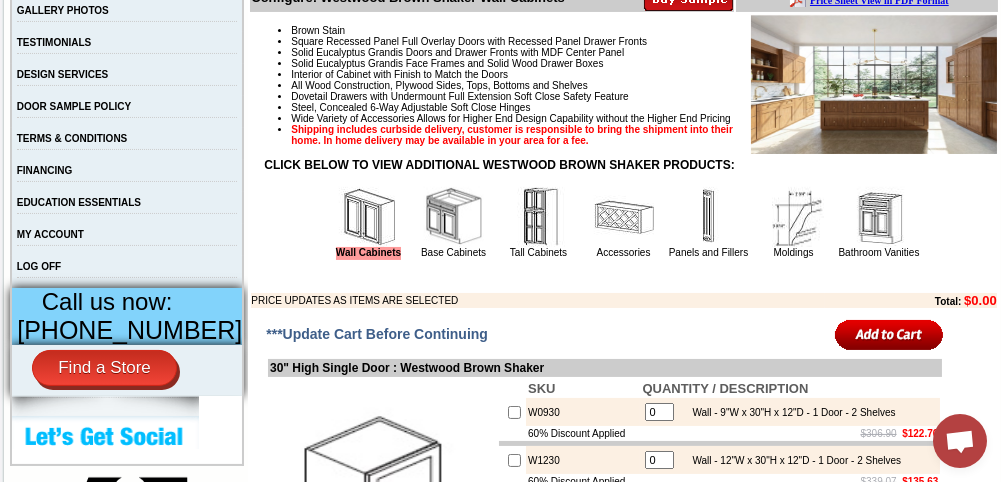 scroll, scrollTop: 700, scrollLeft: 0, axis: vertical 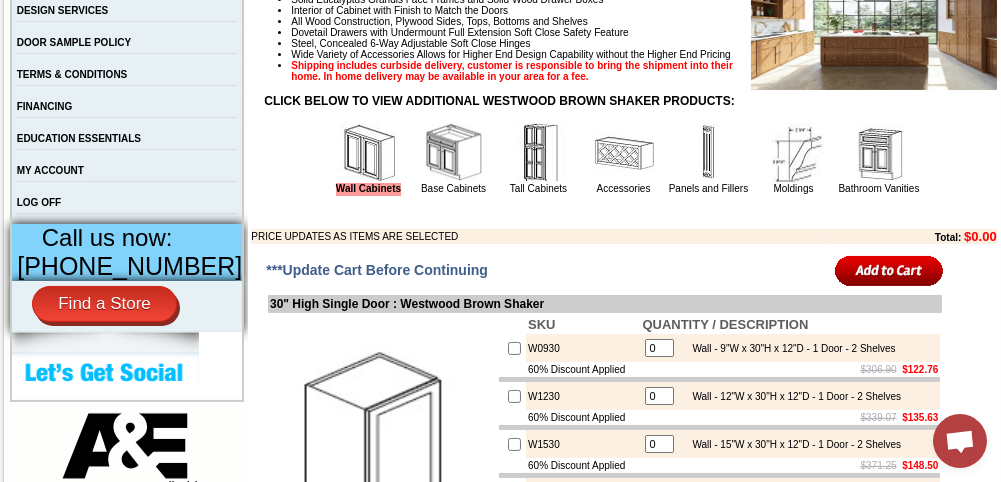 click at bounding box center [454, 153] 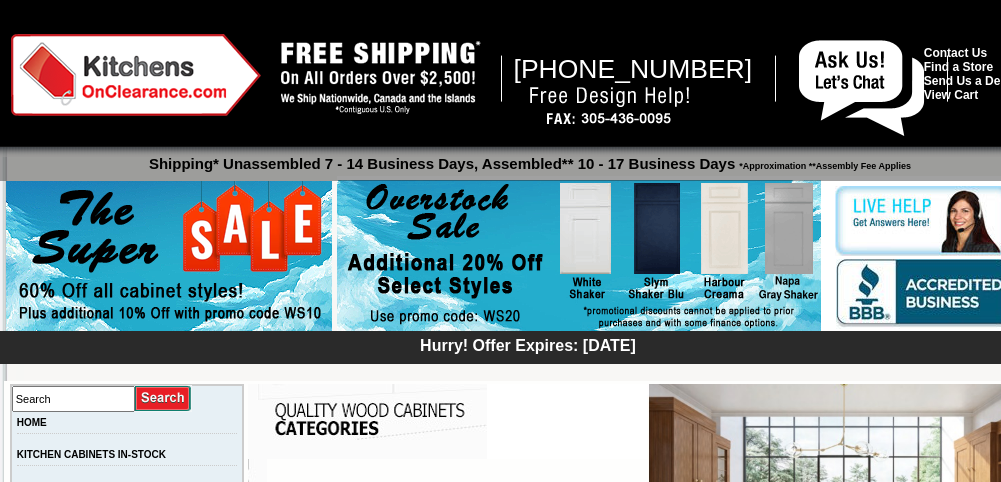 scroll, scrollTop: 800, scrollLeft: 0, axis: vertical 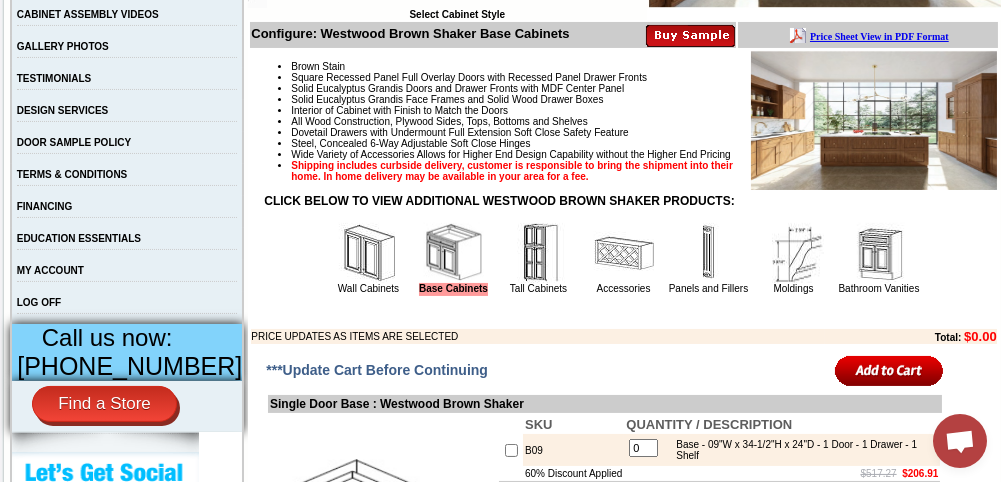 click at bounding box center [794, 253] 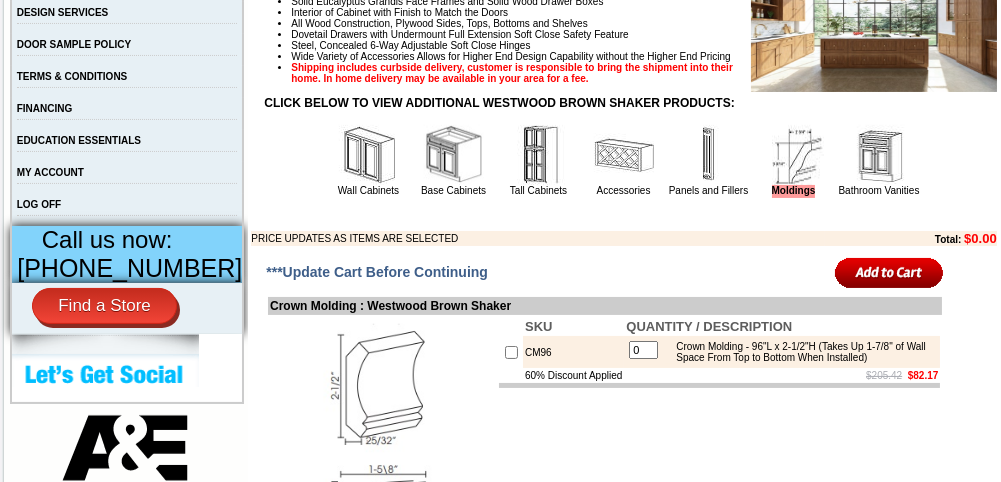 scroll, scrollTop: 814, scrollLeft: 0, axis: vertical 